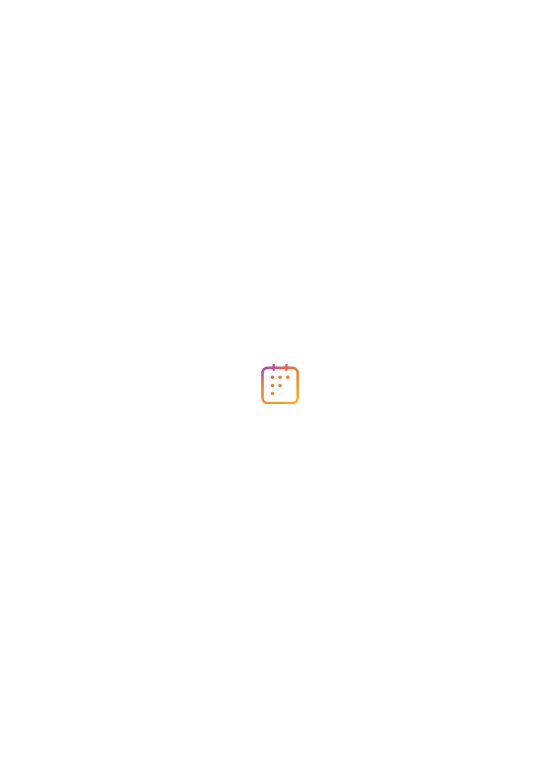 scroll, scrollTop: 0, scrollLeft: 0, axis: both 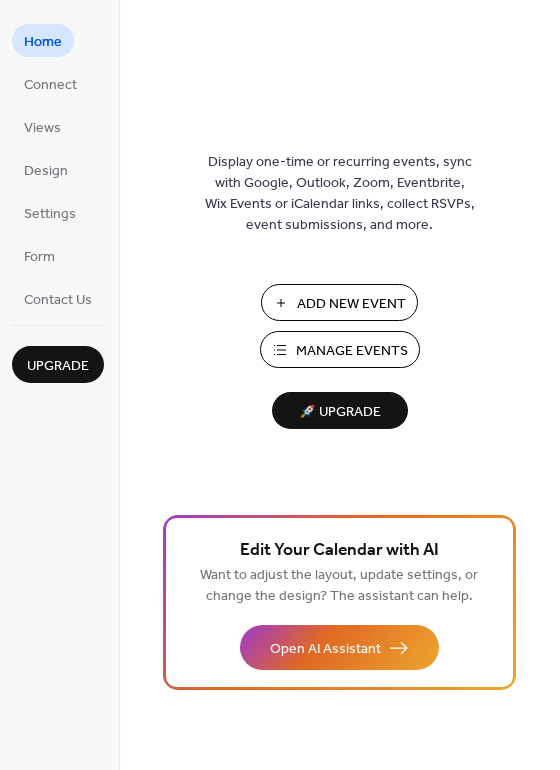 click on "Manage Events" at bounding box center (340, 349) 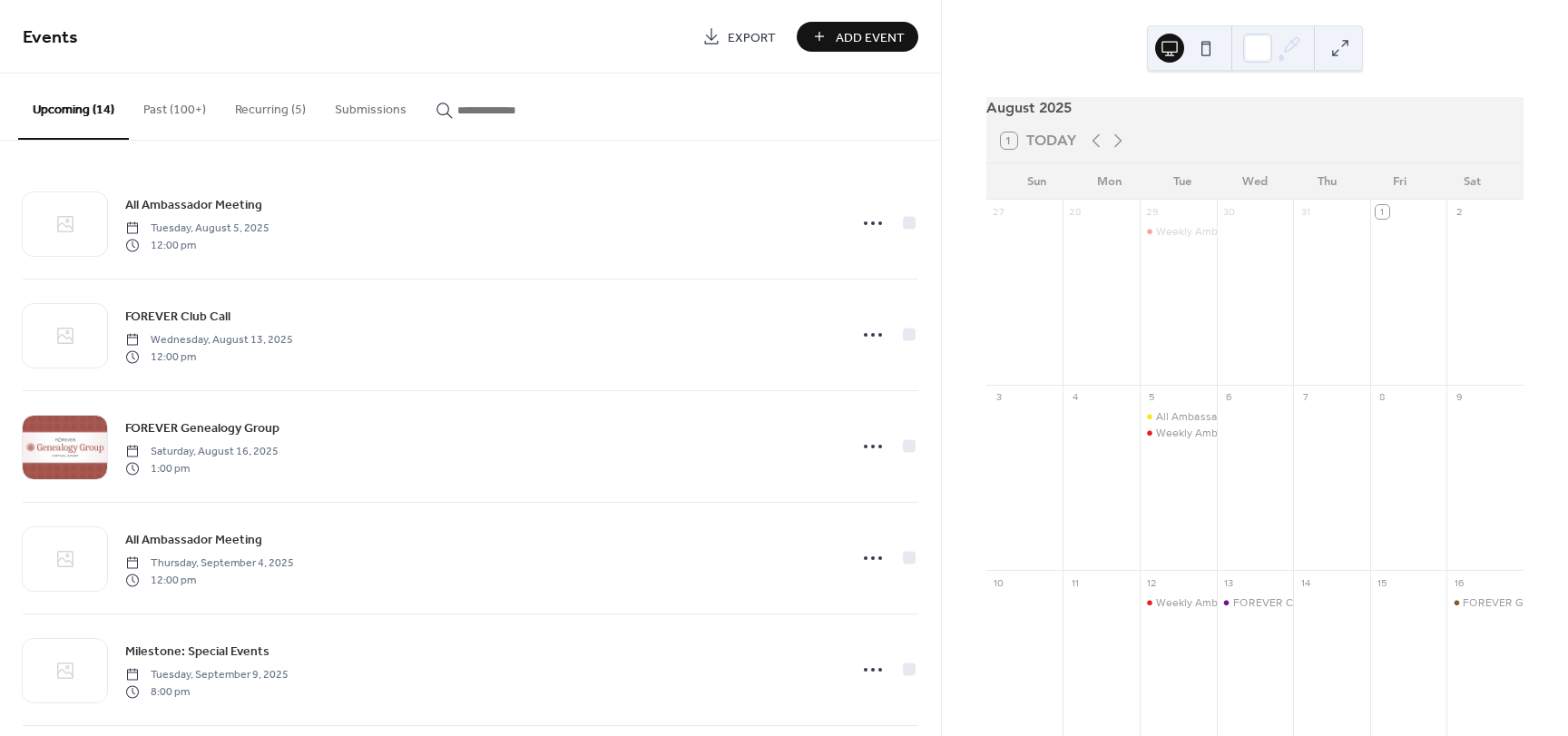 scroll, scrollTop: 0, scrollLeft: 0, axis: both 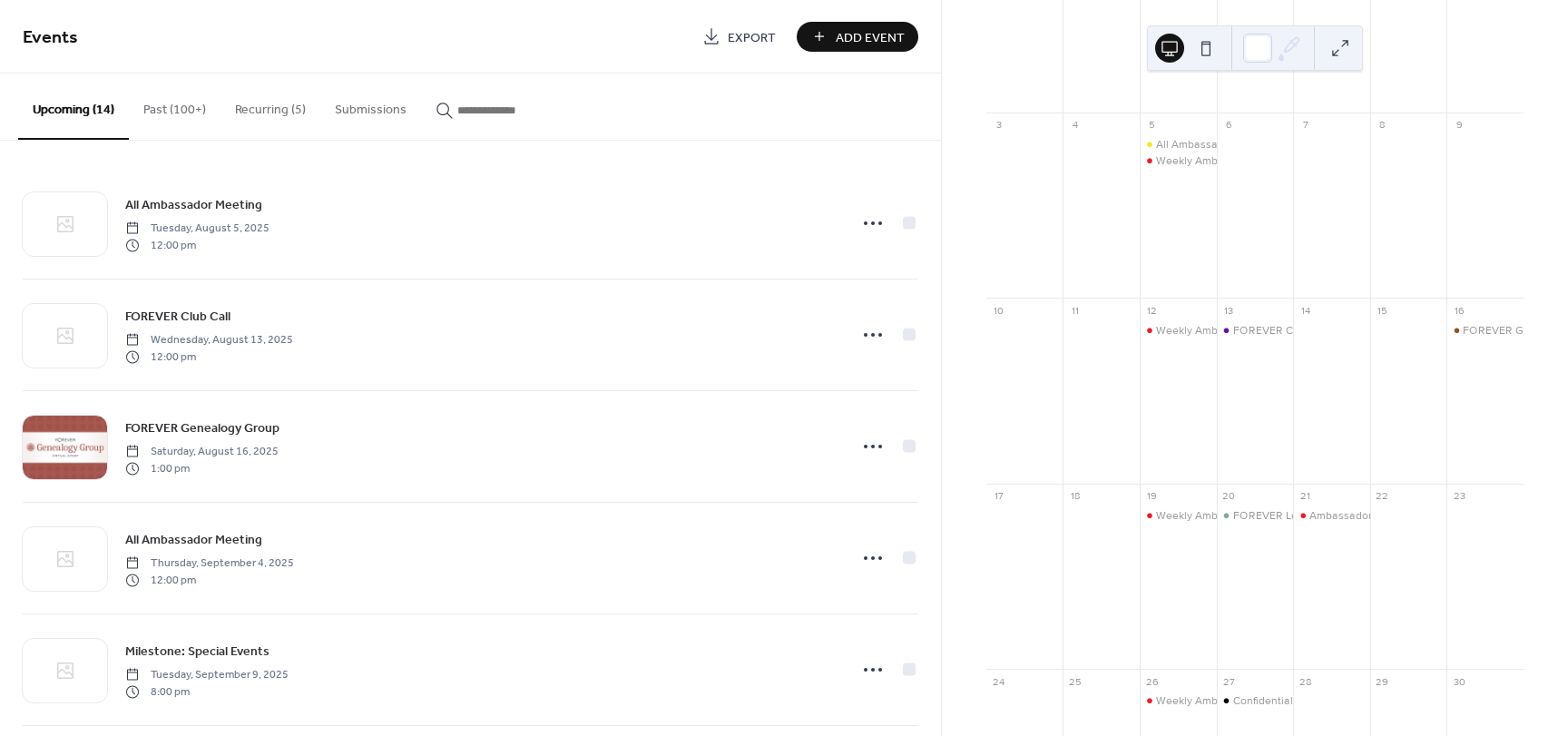 click on "Recurring (5)" at bounding box center [270, 105] 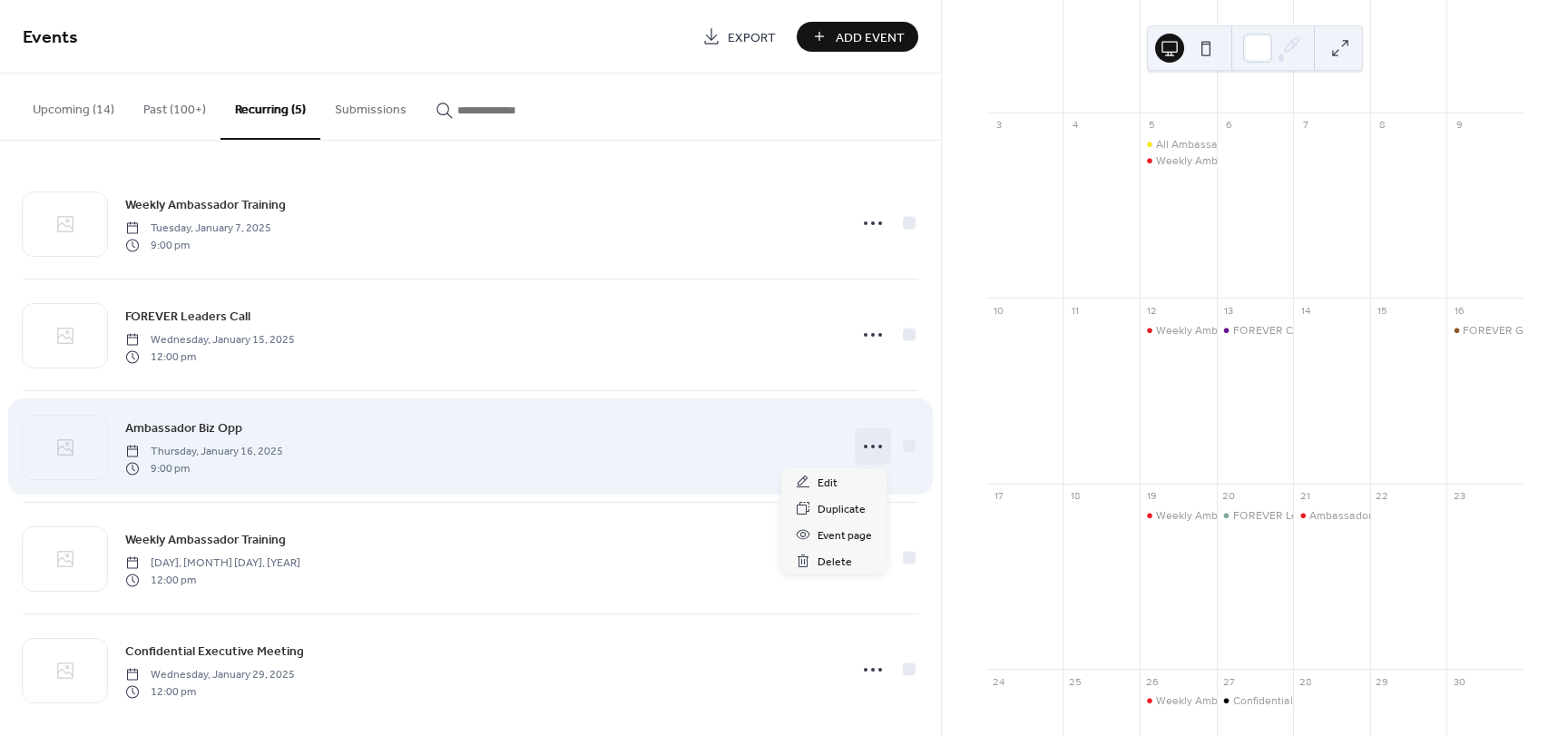 click 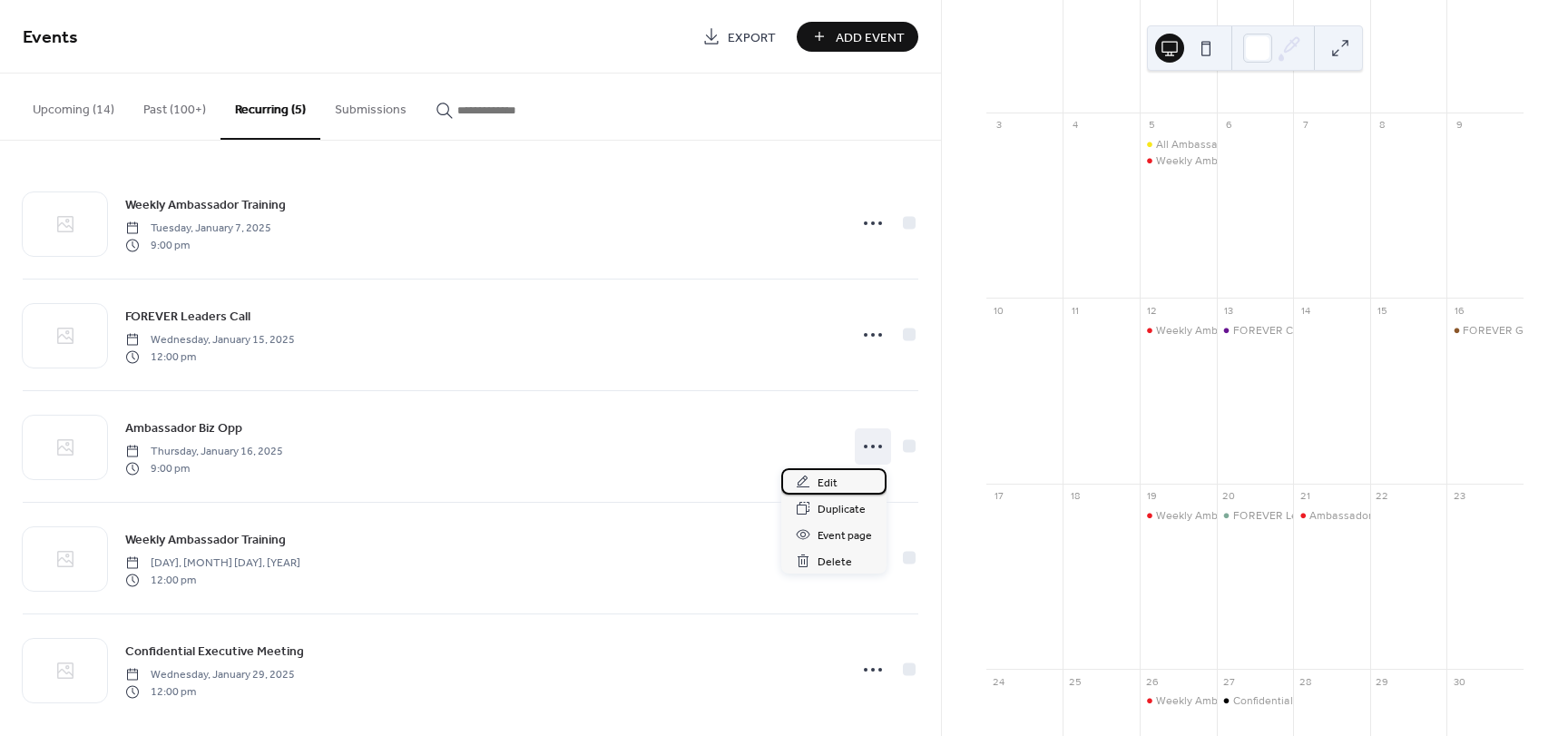 click on "Edit" at bounding box center [828, 483] 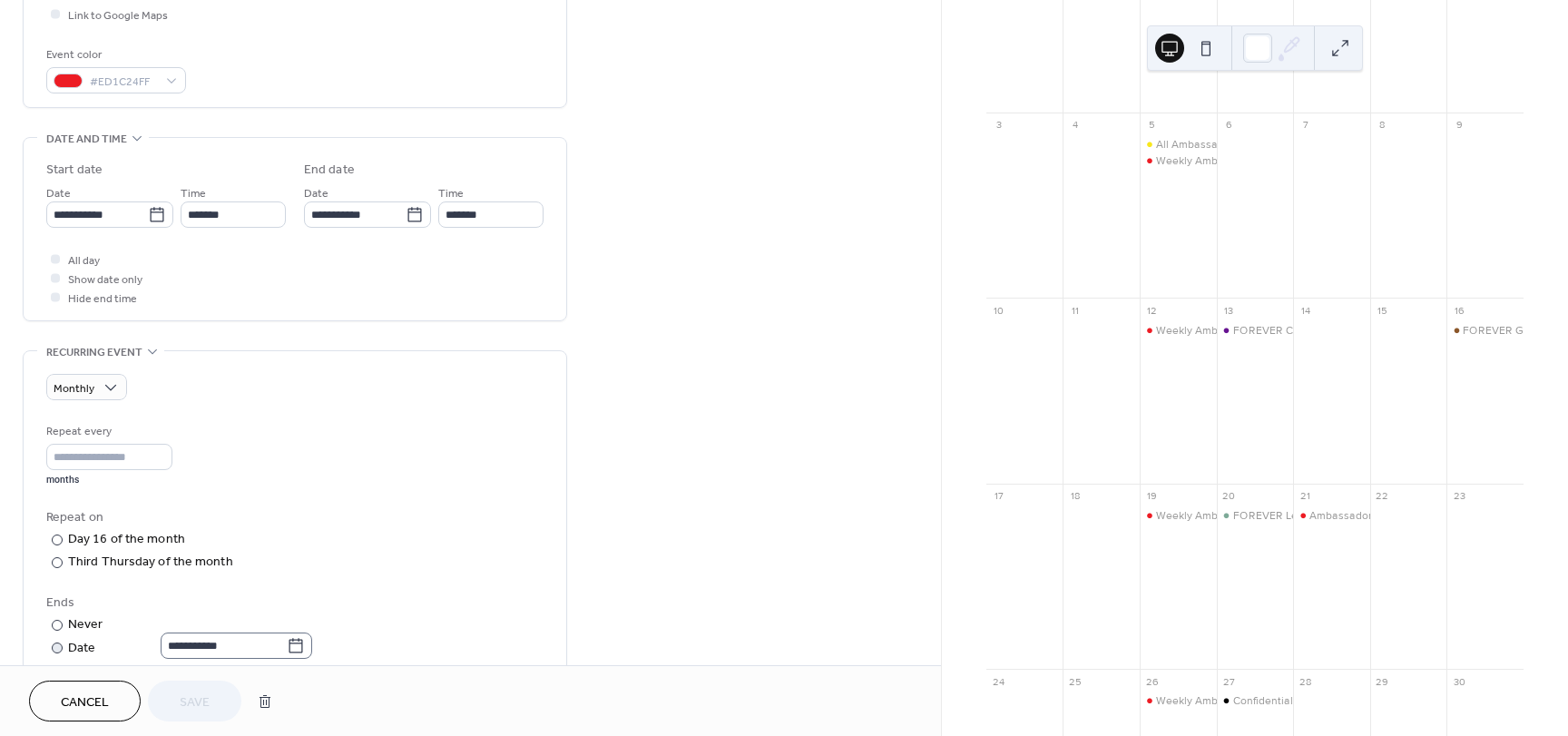 scroll, scrollTop: 545, scrollLeft: 0, axis: vertical 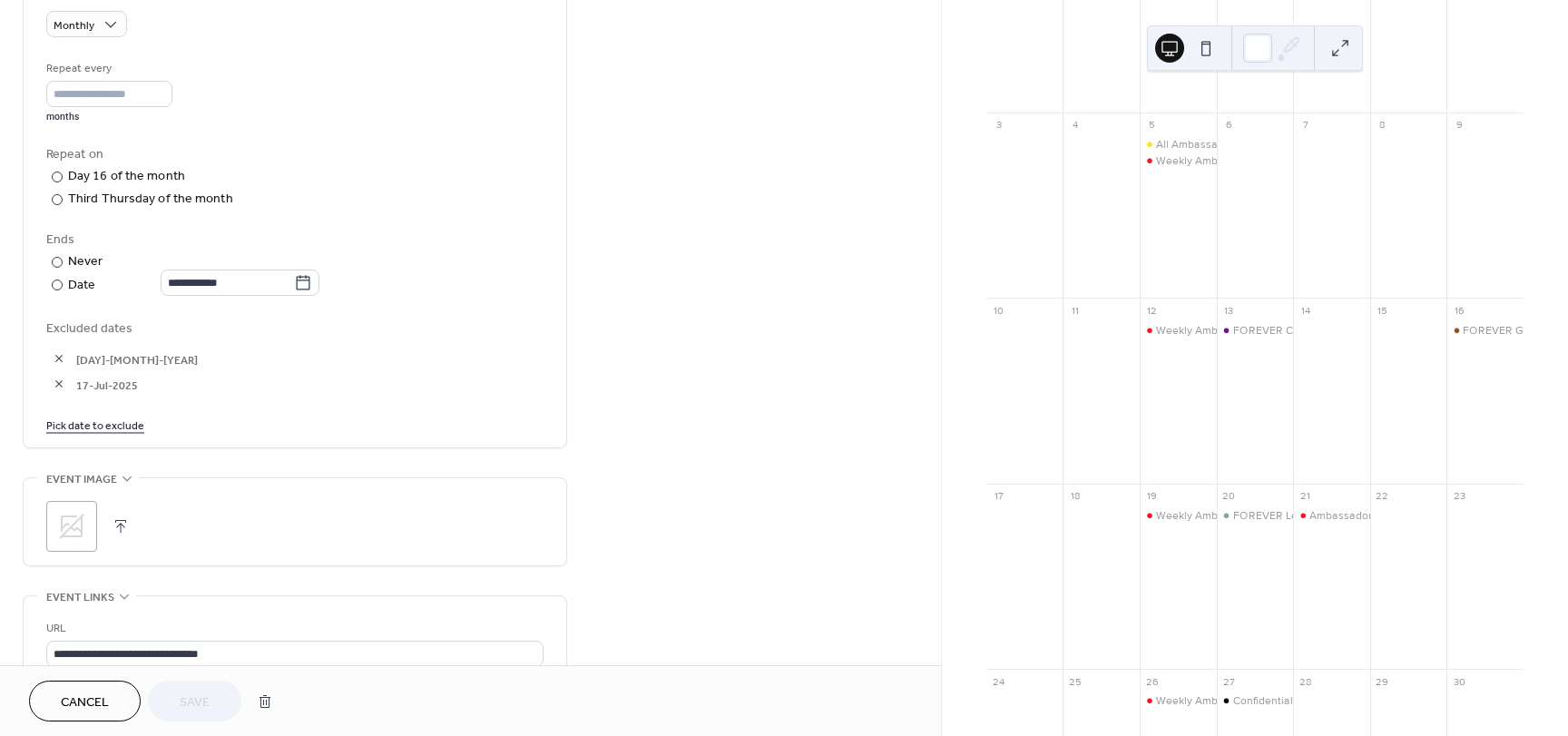 click on "Pick date to exclude" at bounding box center (95, 424) 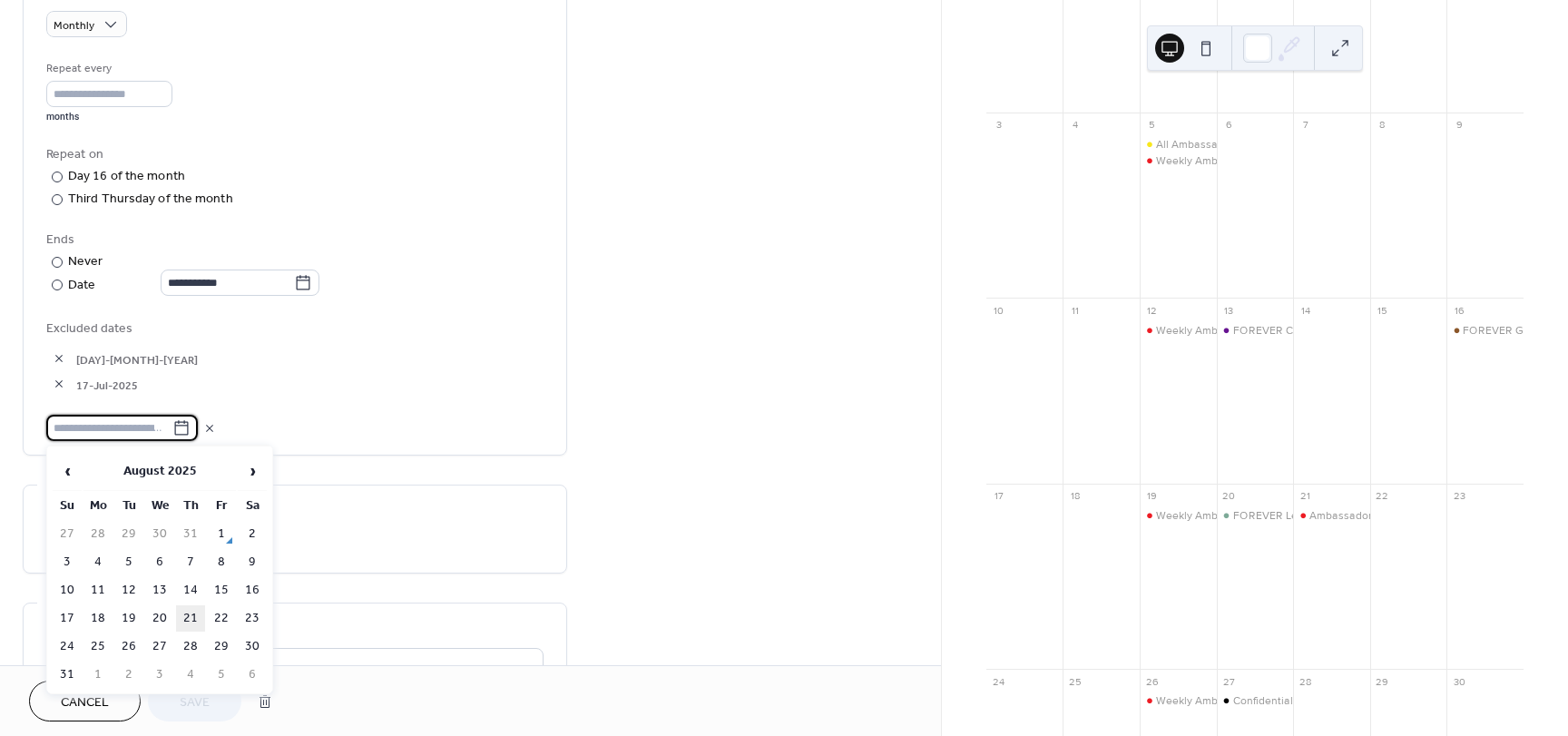 click on "21" at bounding box center [191, 618] 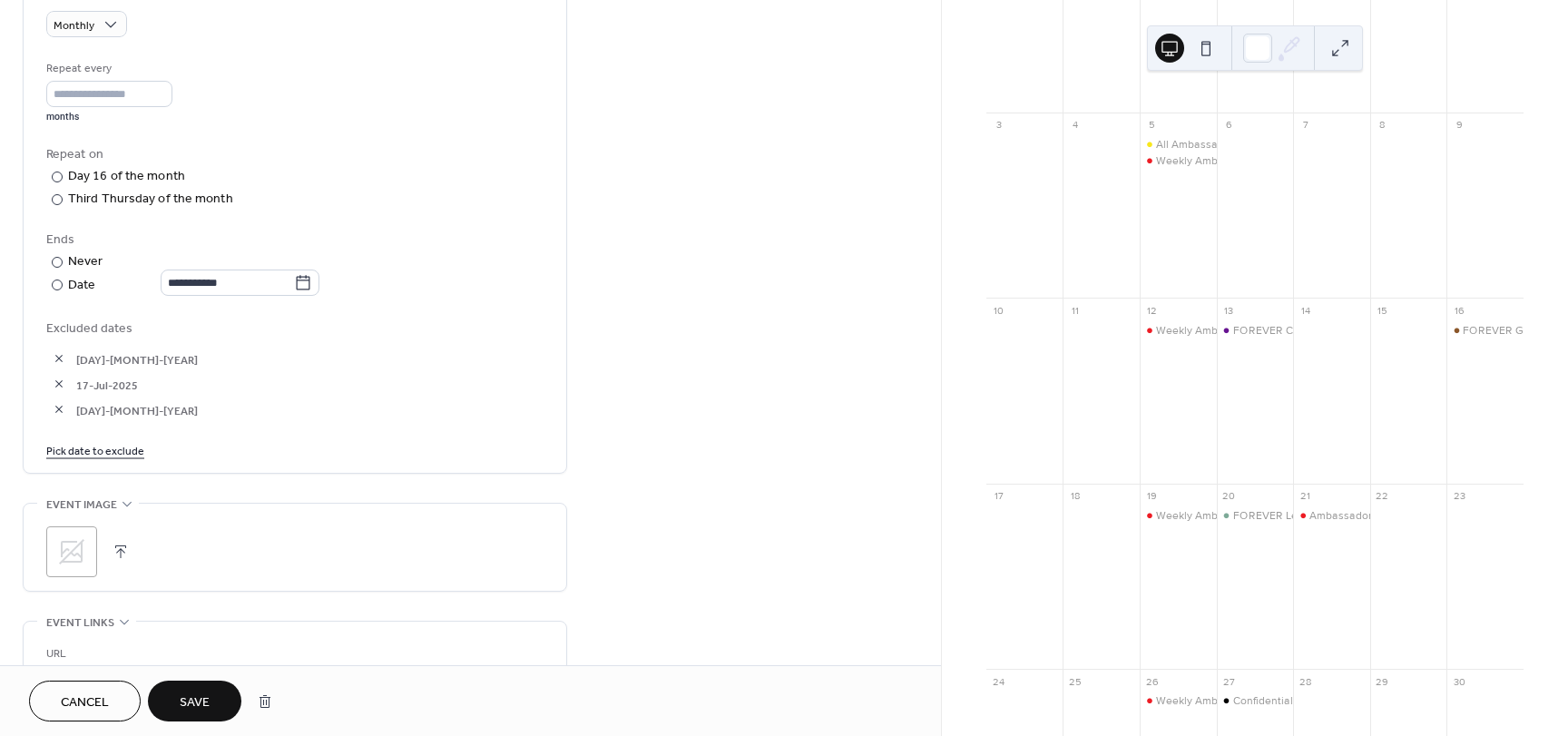 scroll, scrollTop: 635, scrollLeft: 0, axis: vertical 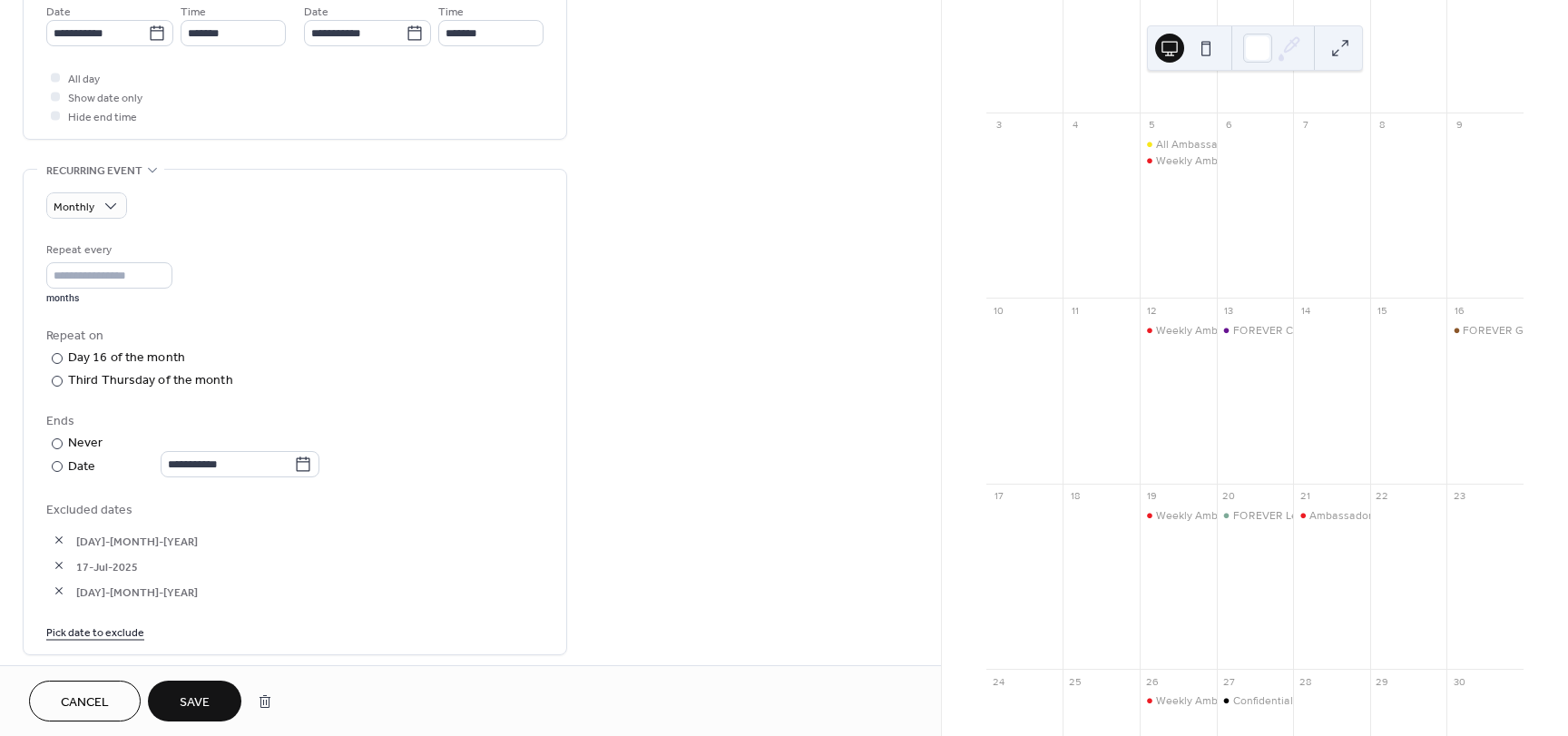 click on "Save" at bounding box center [194, 701] 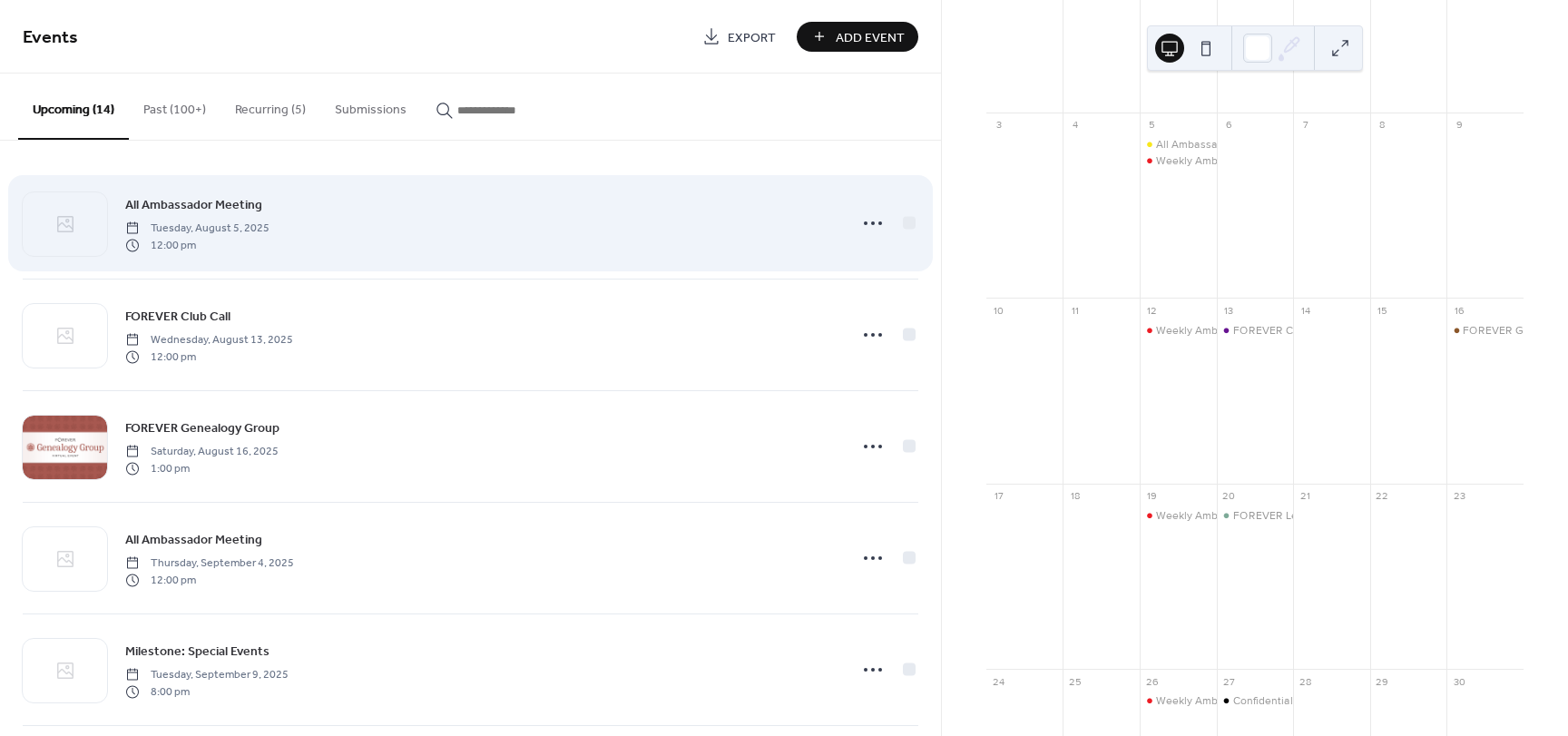 drag, startPoint x: 168, startPoint y: 110, endPoint x: 234, endPoint y: 220, distance: 128.28094 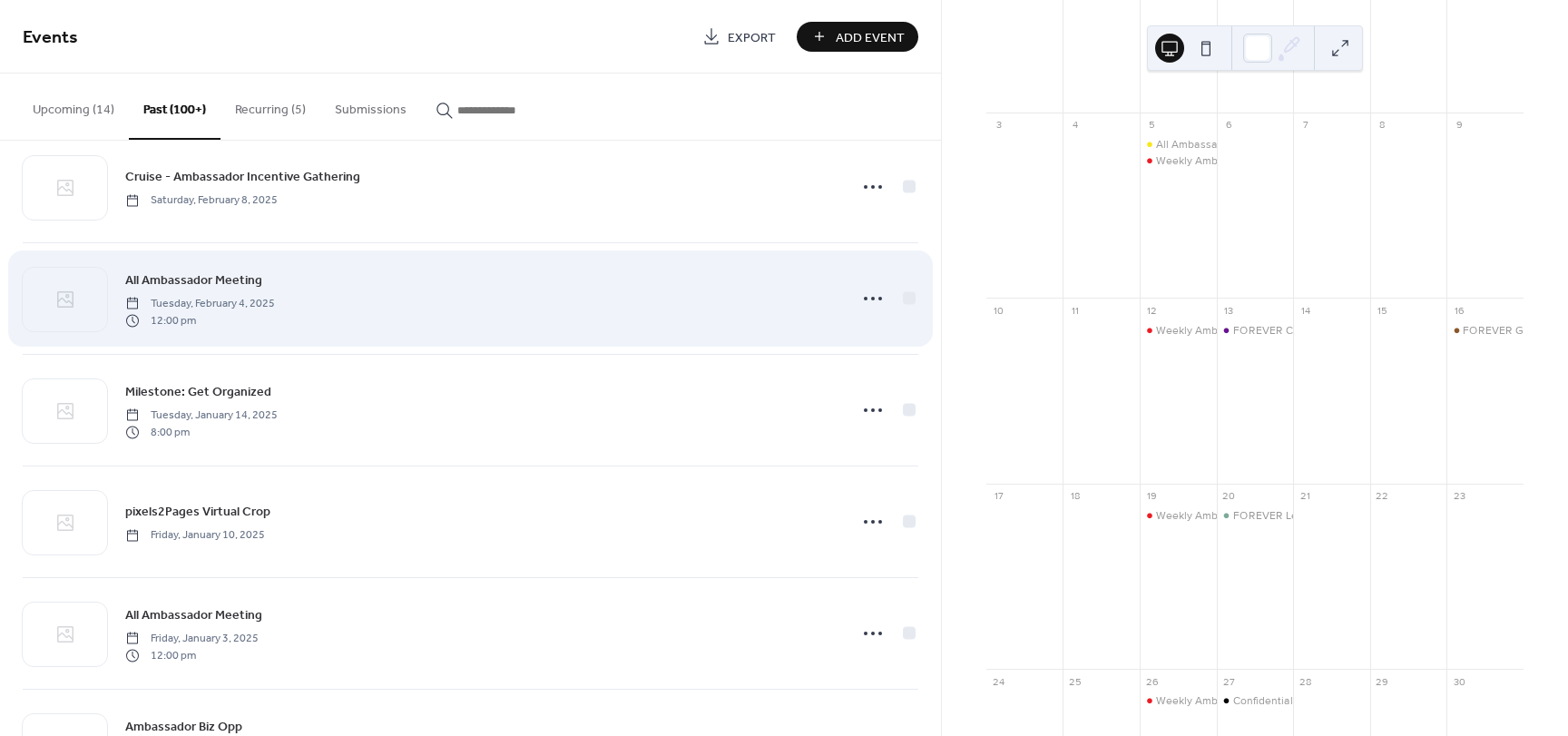 scroll, scrollTop: 2450, scrollLeft: 0, axis: vertical 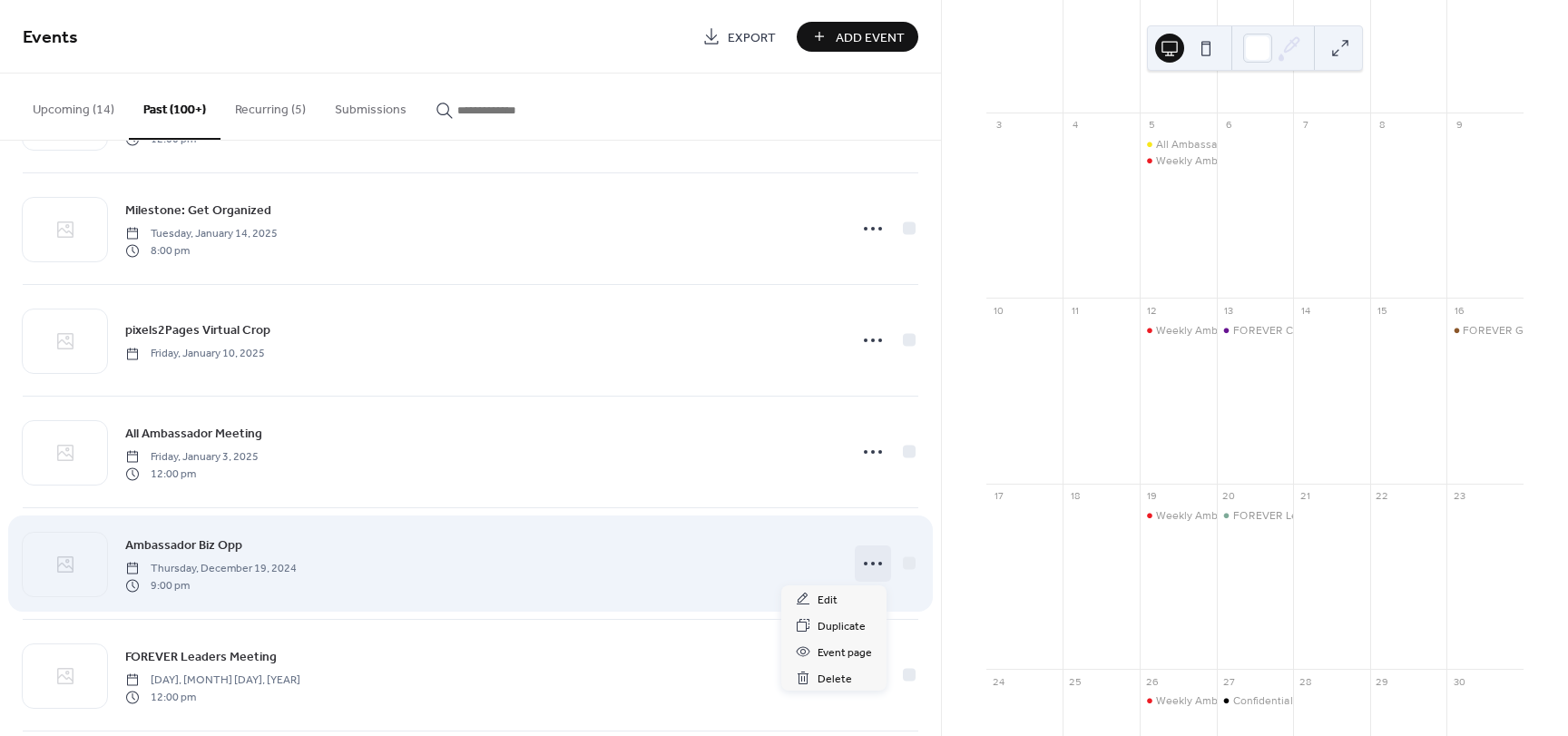 click 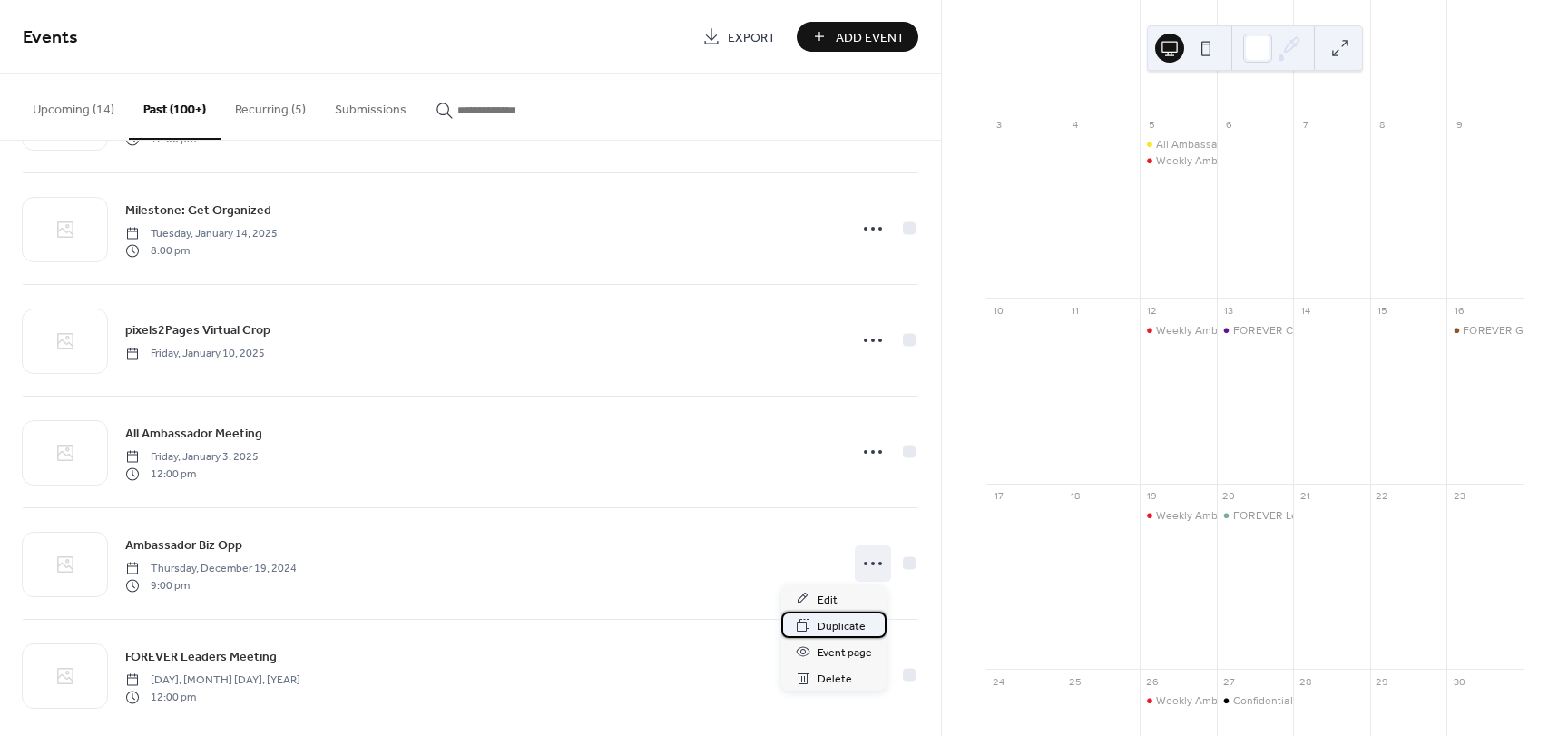 click on "Duplicate" at bounding box center (841, 626) 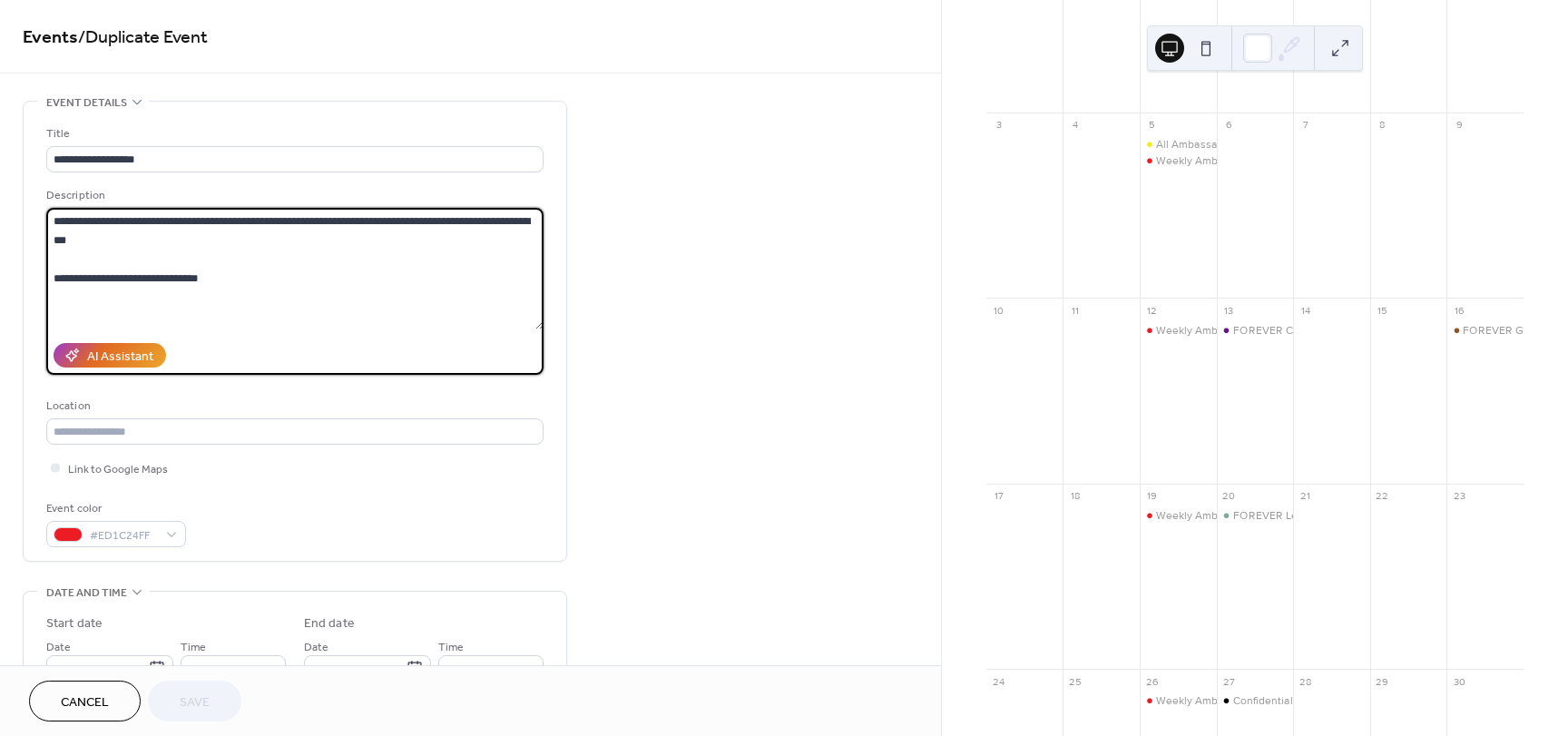 drag, startPoint x: 87, startPoint y: 214, endPoint x: 258, endPoint y: 213, distance: 171.00292 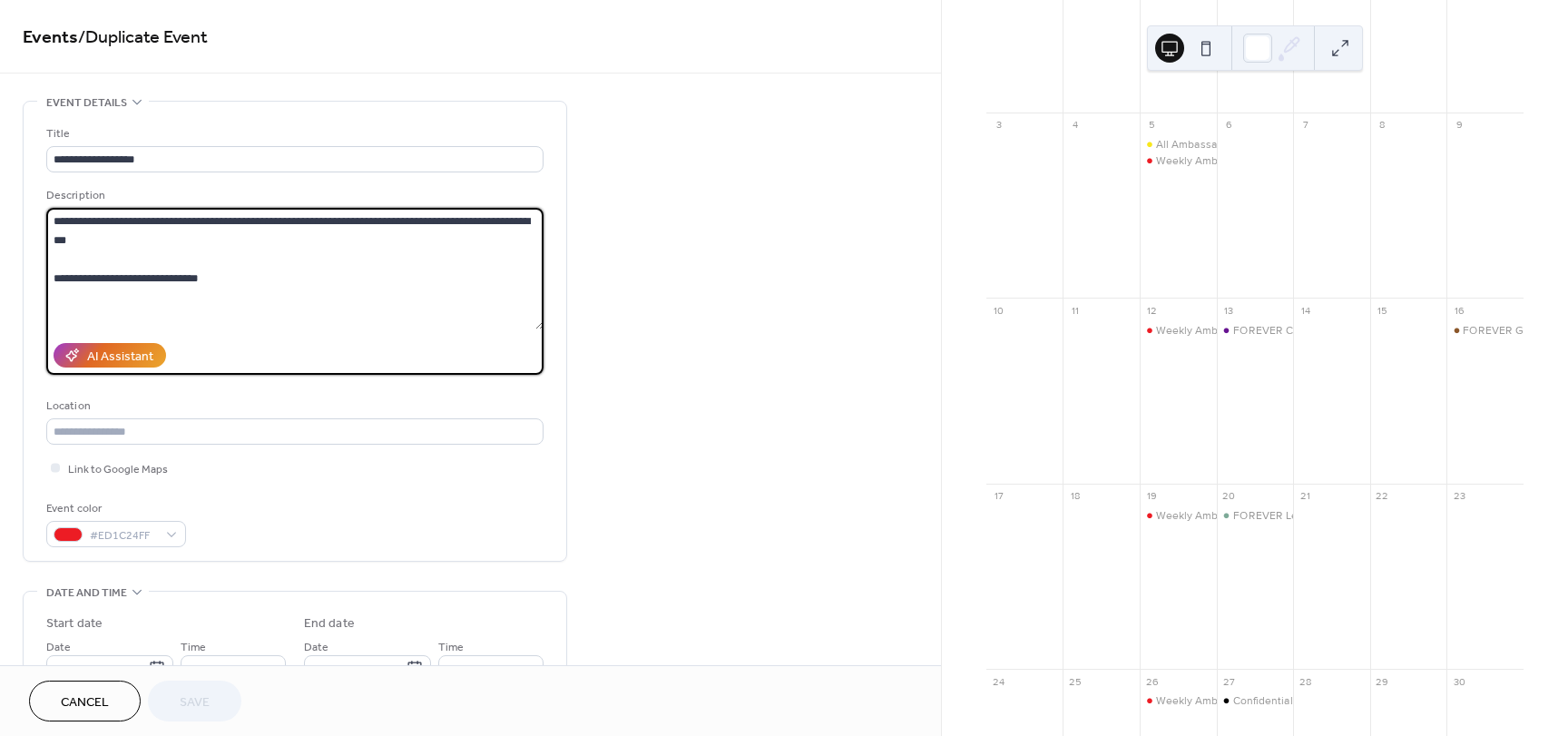 click on "**********" at bounding box center (295, 269) 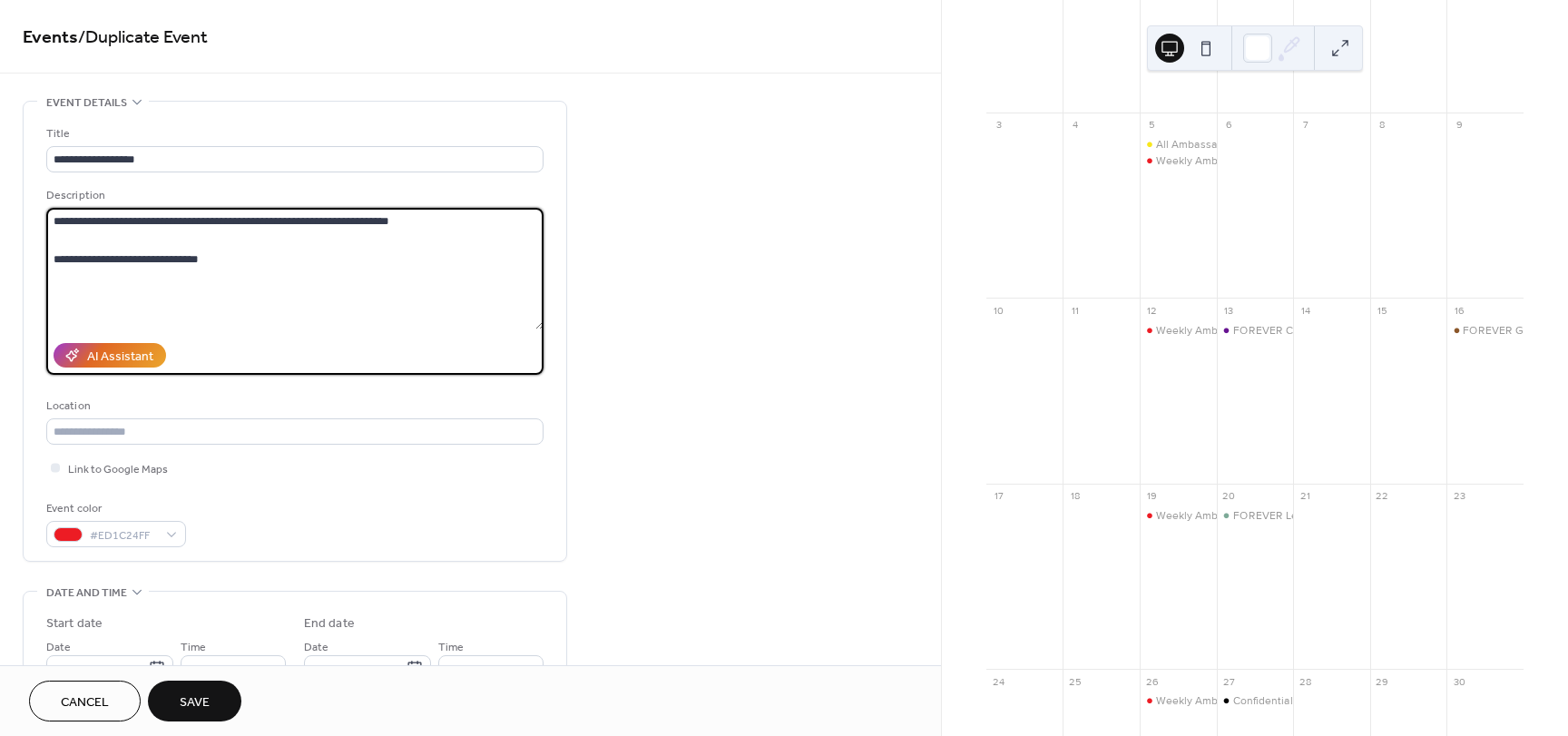 scroll, scrollTop: 91, scrollLeft: 0, axis: vertical 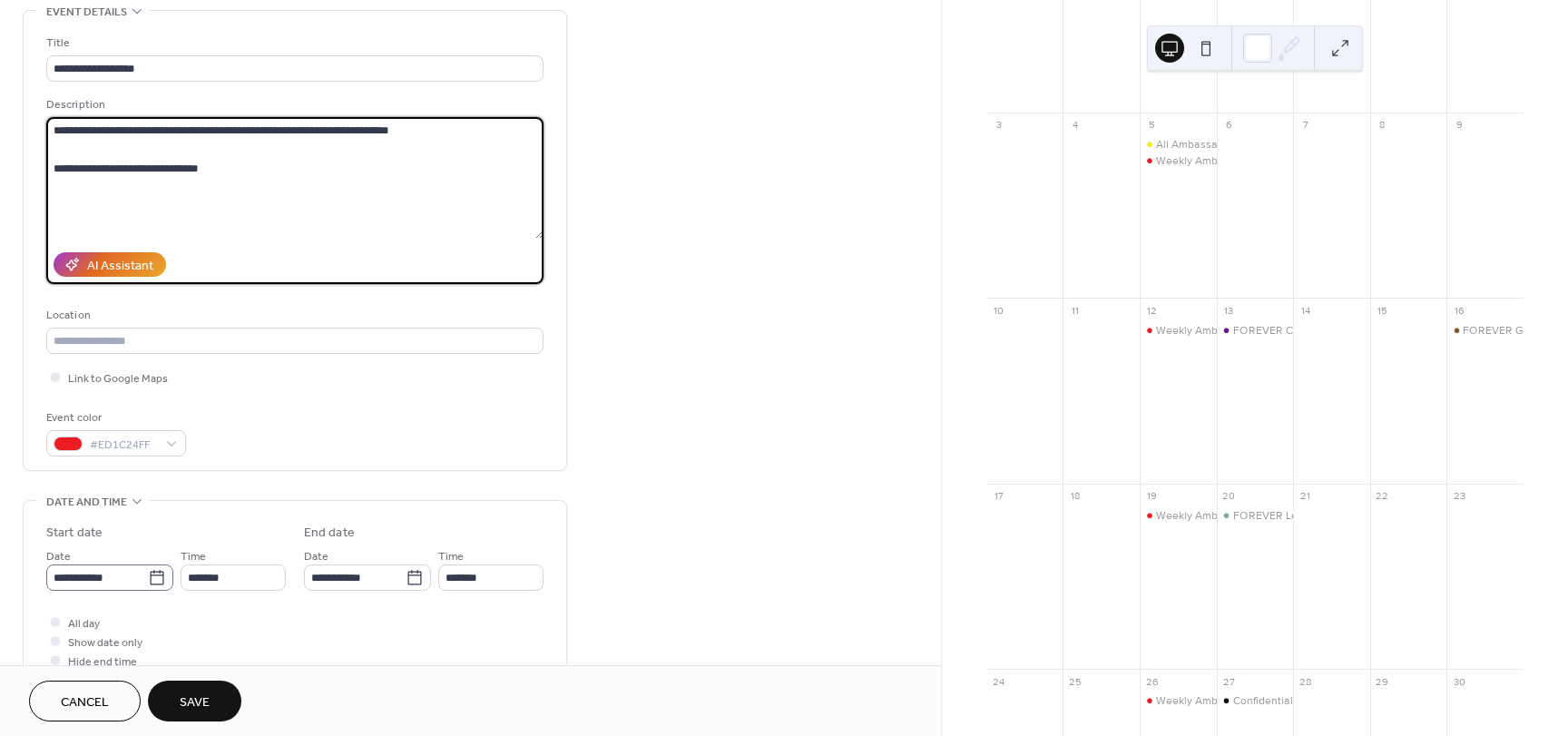 type on "**********" 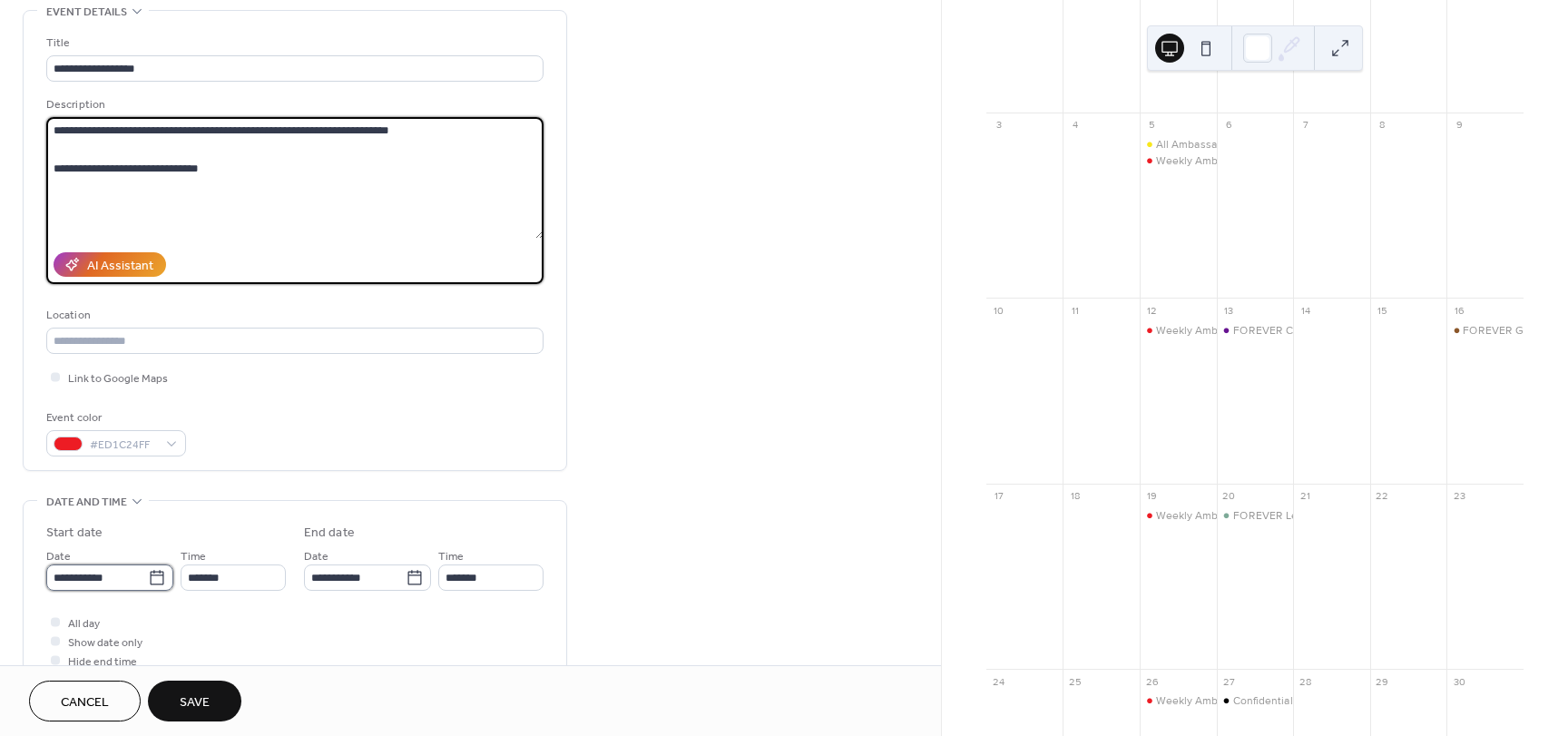 click on "**********" at bounding box center [97, 577] 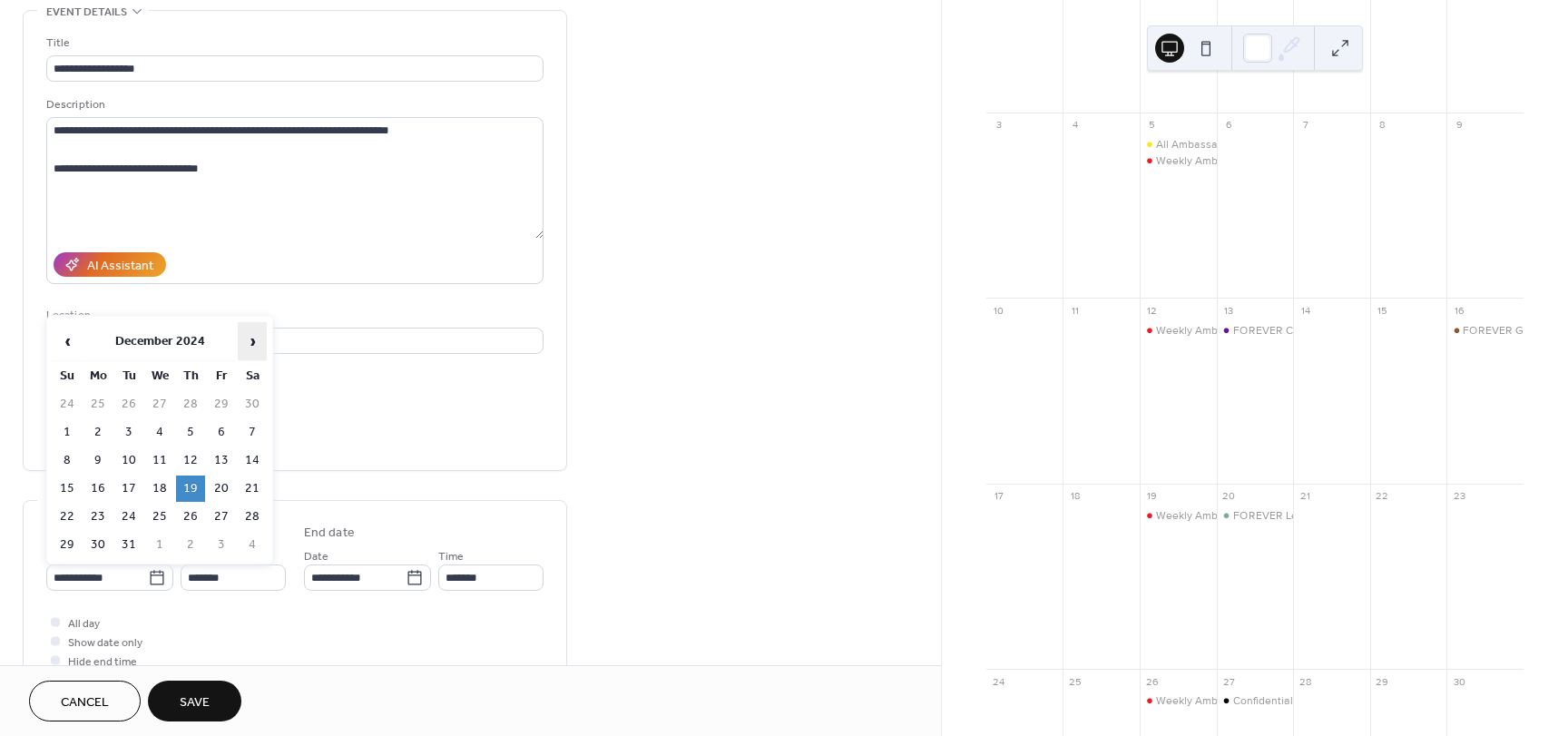 click on "›" at bounding box center [252, 341] 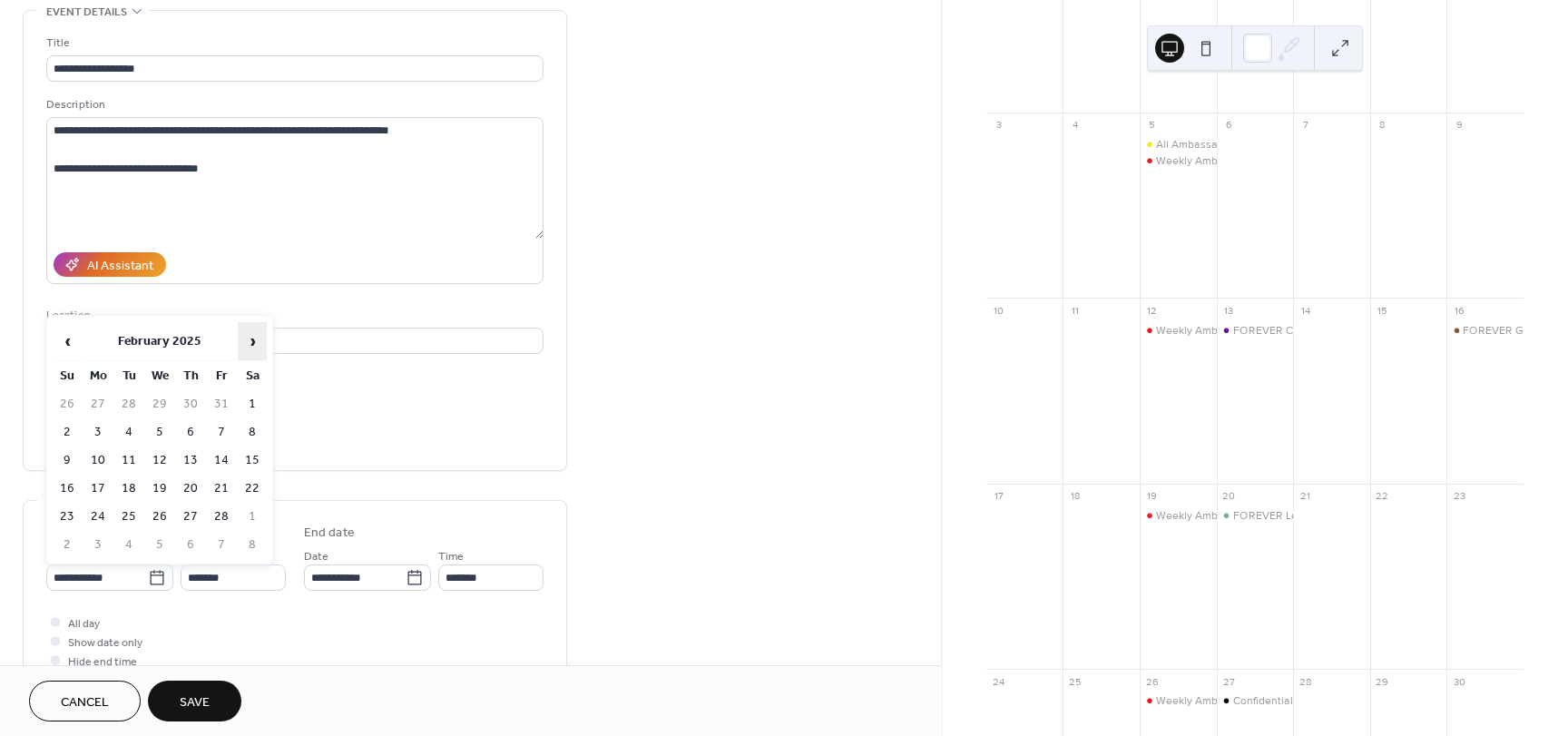 click on "›" at bounding box center [252, 341] 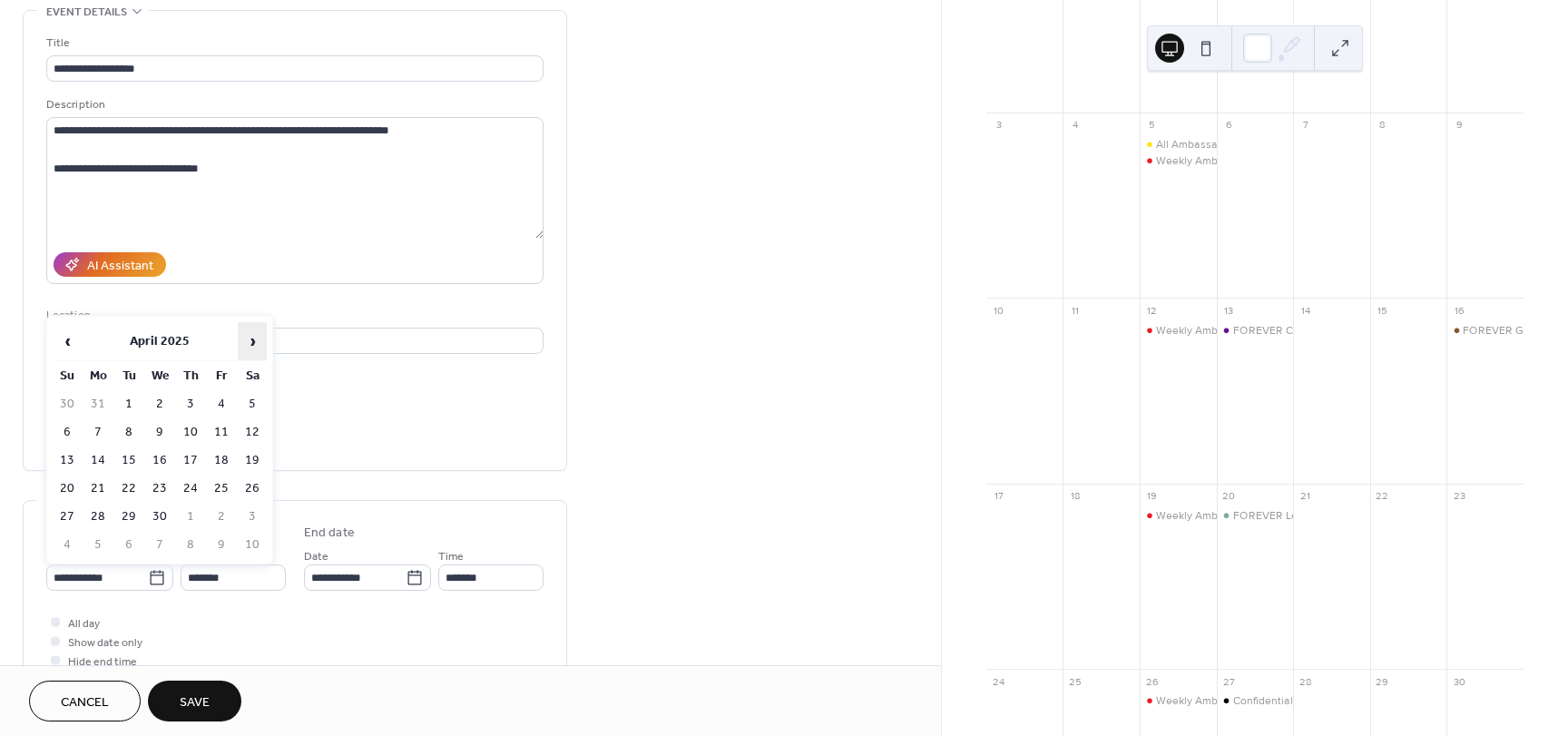 click on "›" at bounding box center [252, 341] 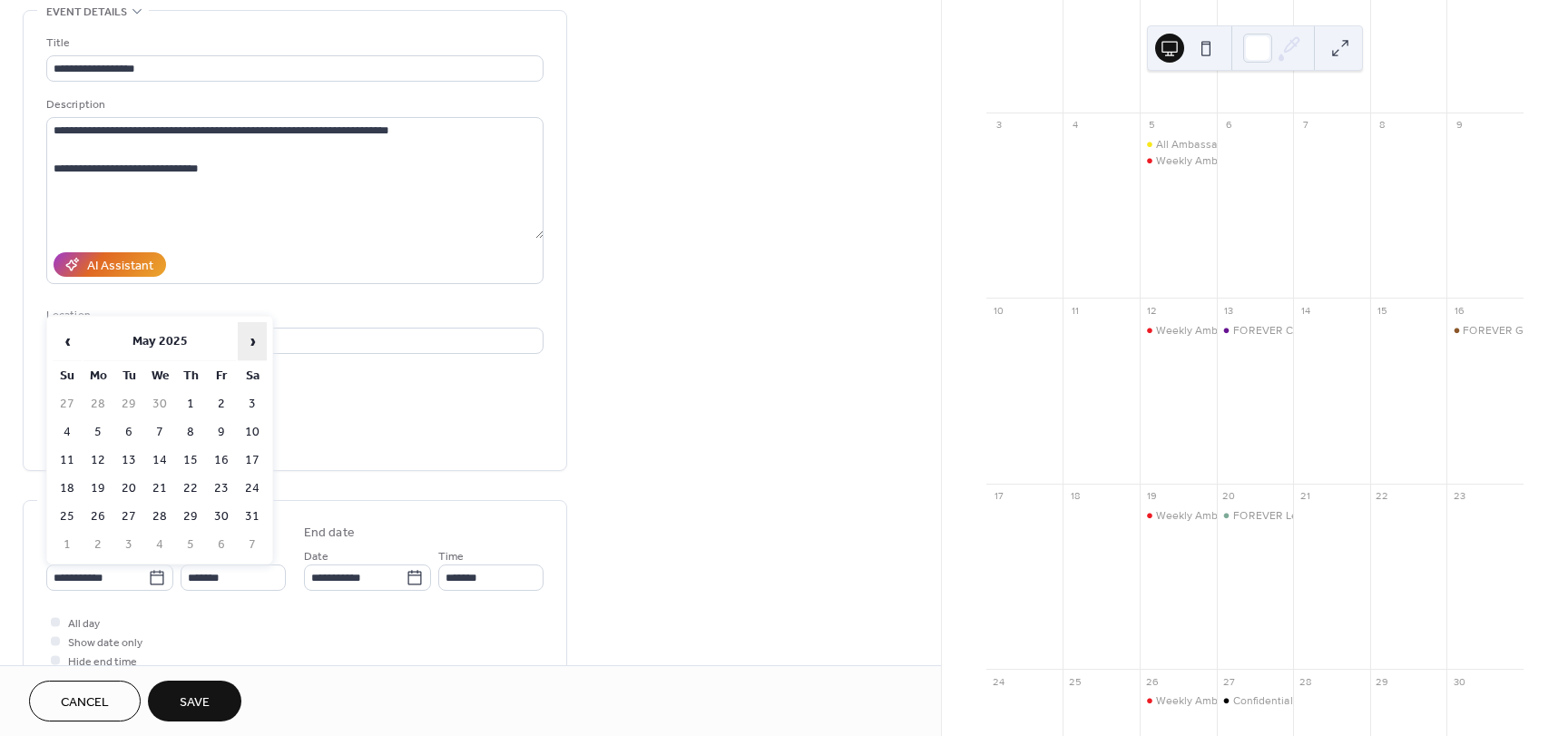 click on "›" at bounding box center (252, 341) 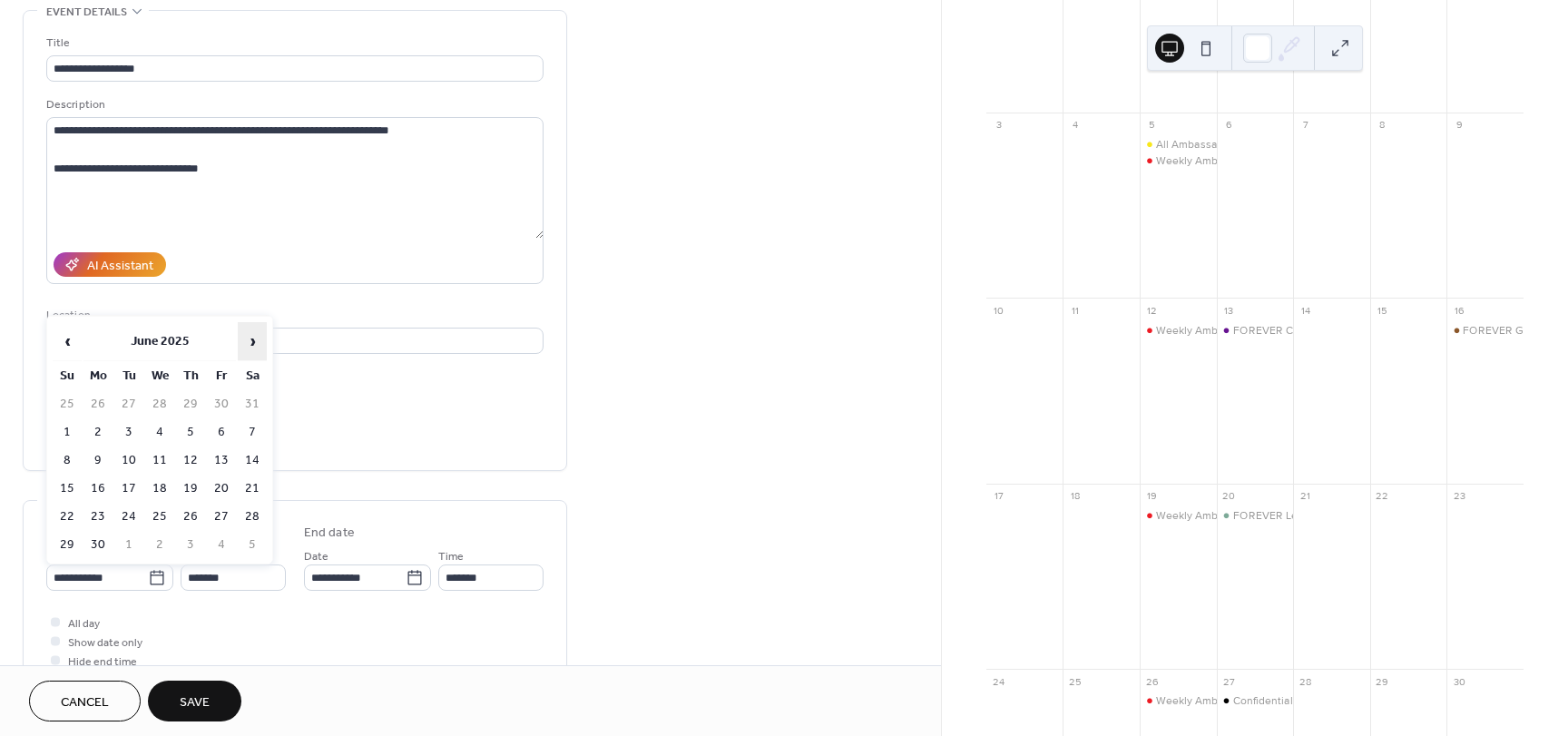 click on "›" at bounding box center [252, 341] 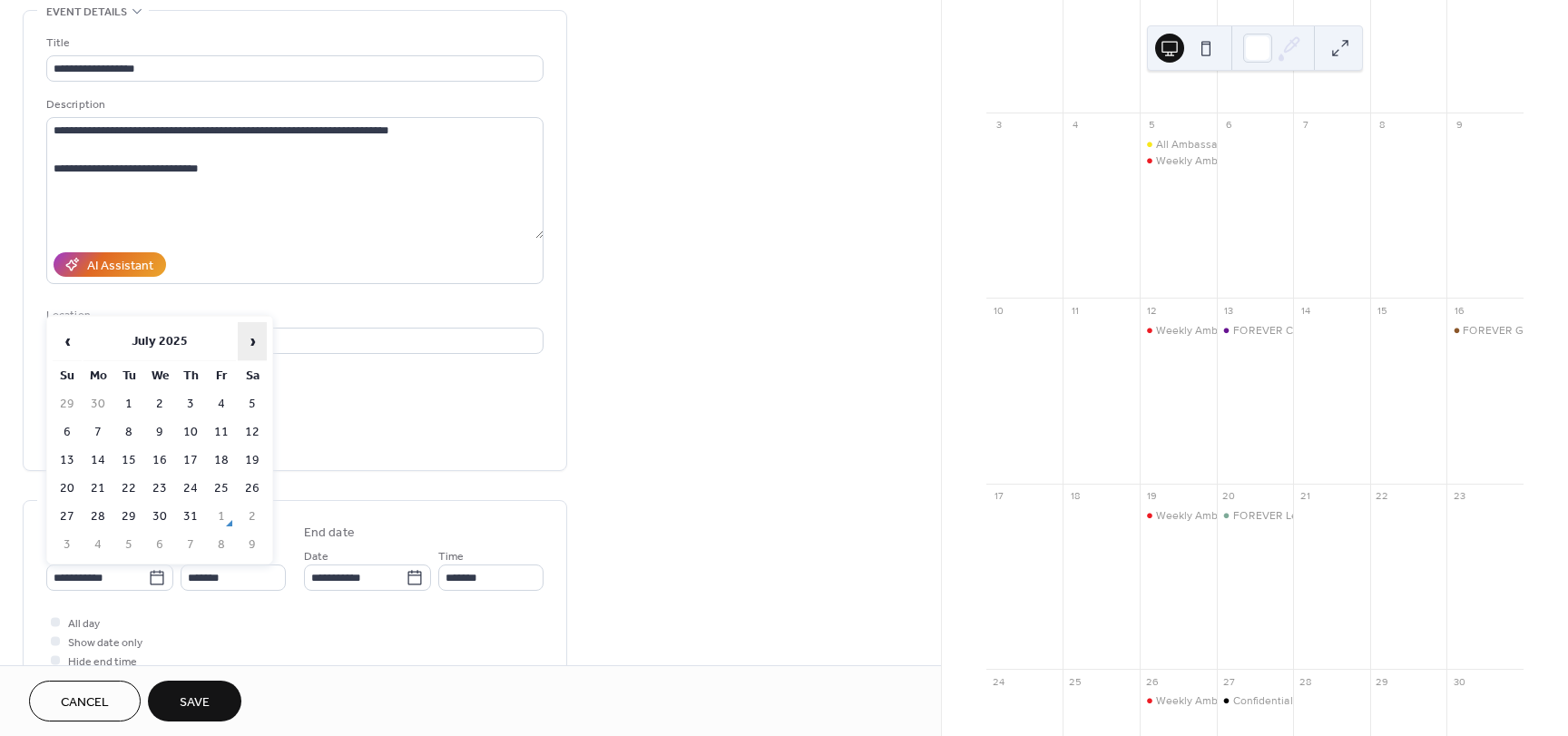 click on "›" at bounding box center (252, 341) 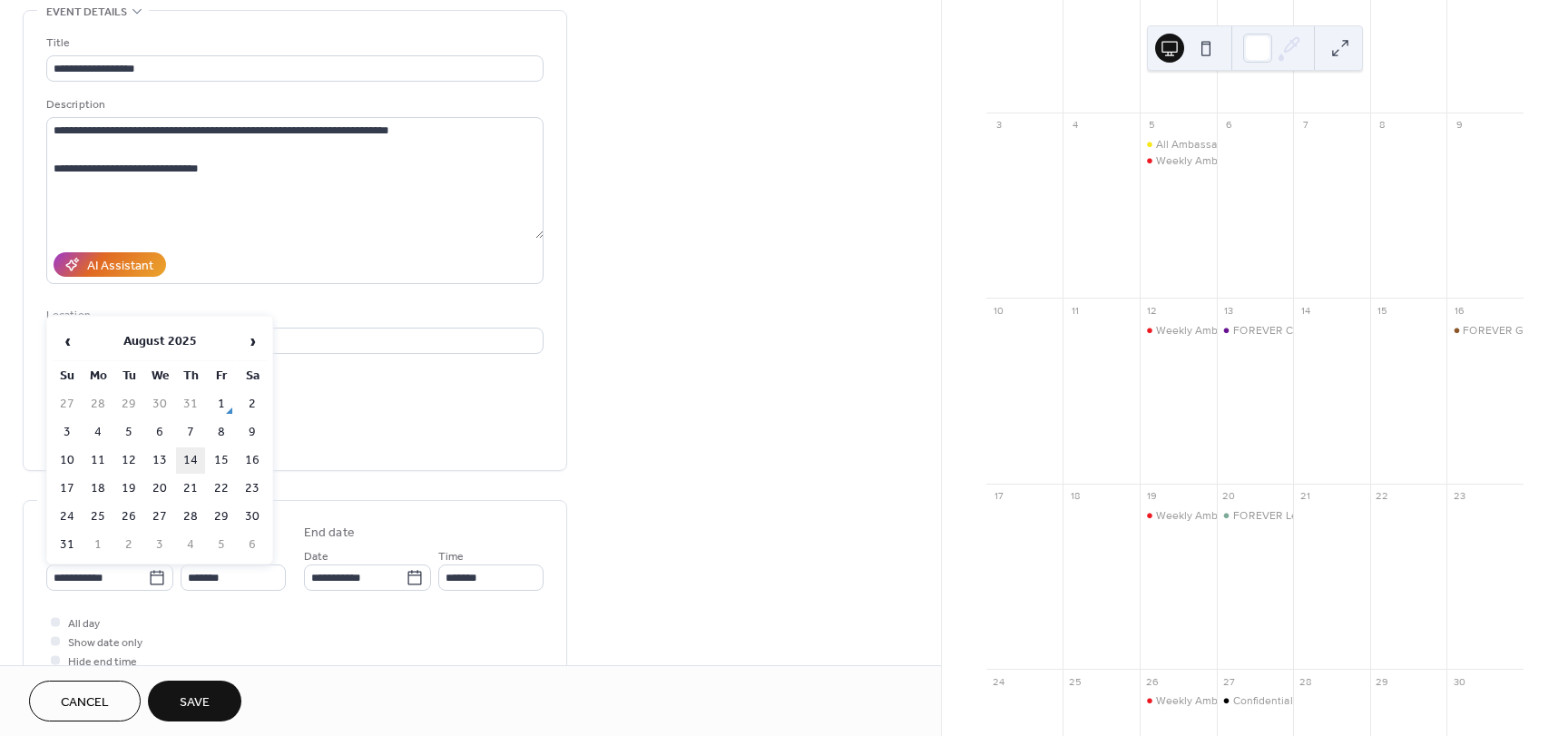 click on "14" at bounding box center (191, 460) 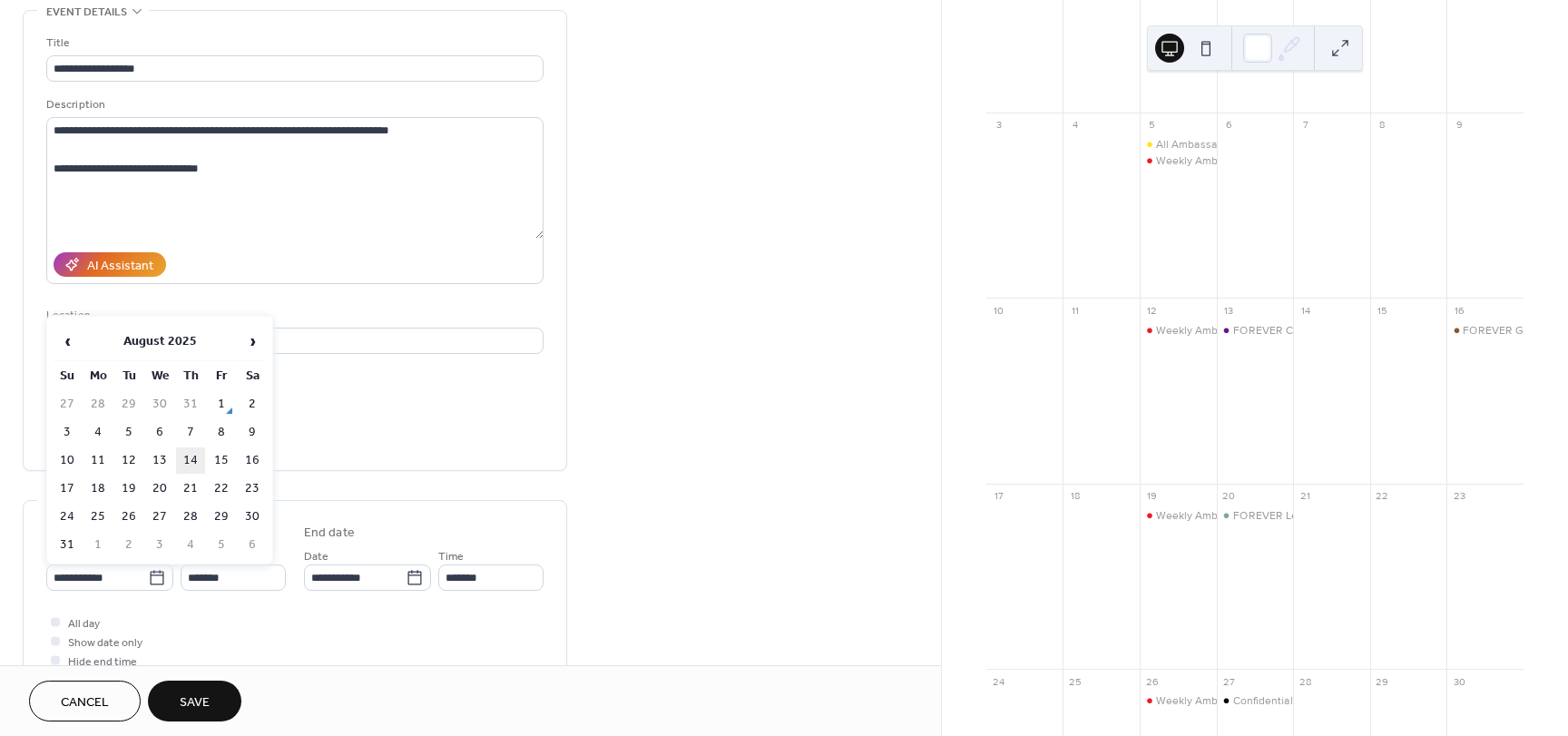 type on "**********" 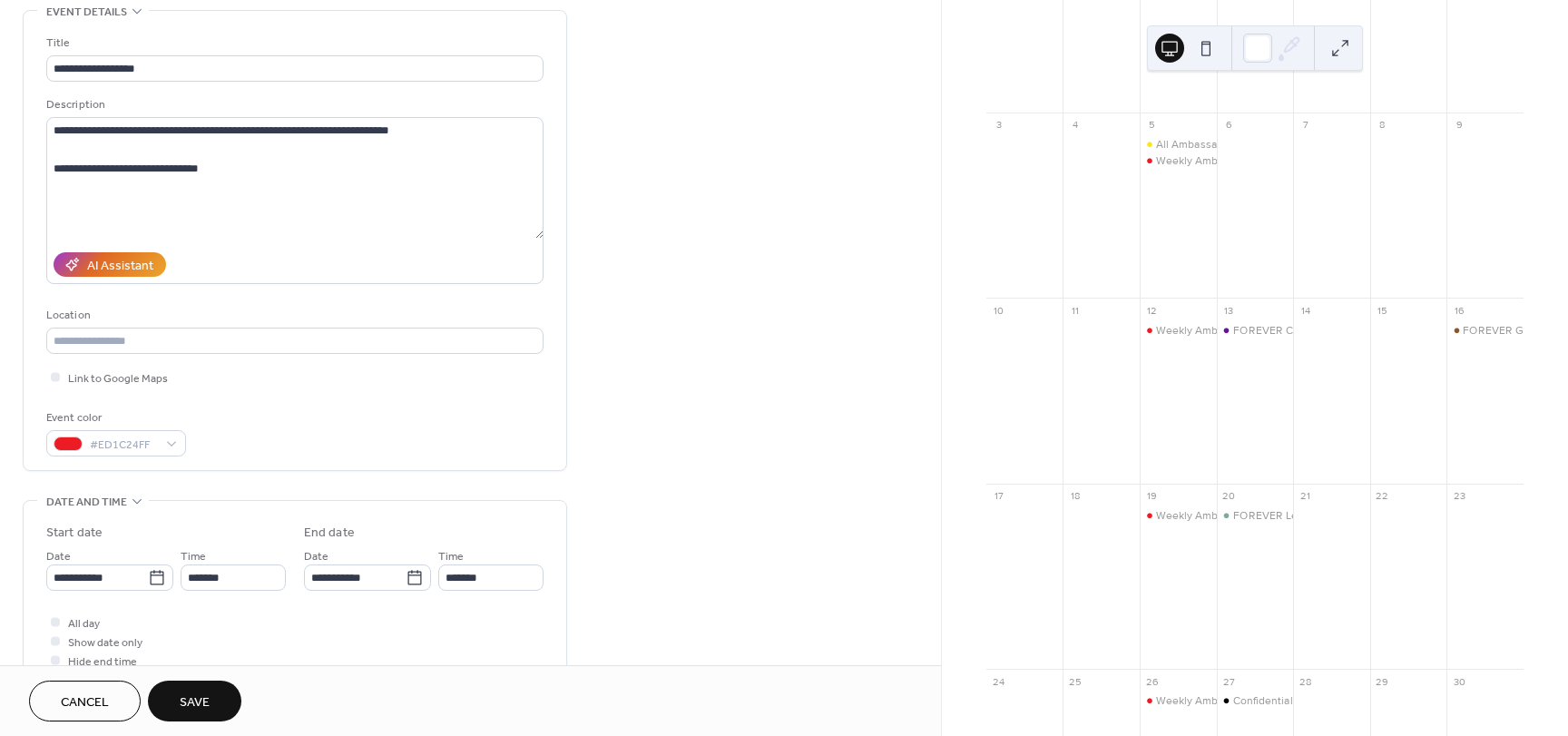 click on "Save" at bounding box center (194, 702) 